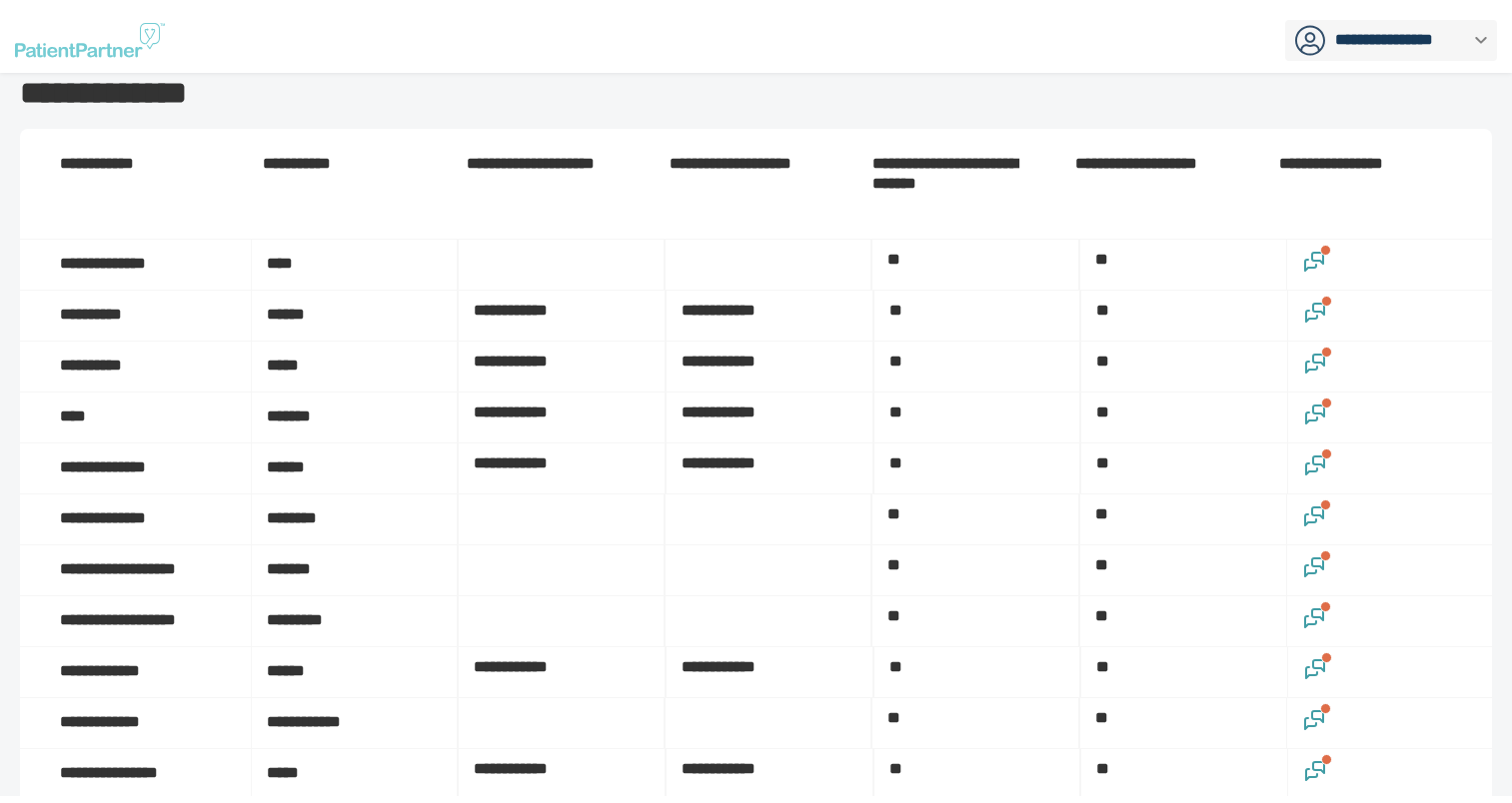 scroll, scrollTop: 0, scrollLeft: 0, axis: both 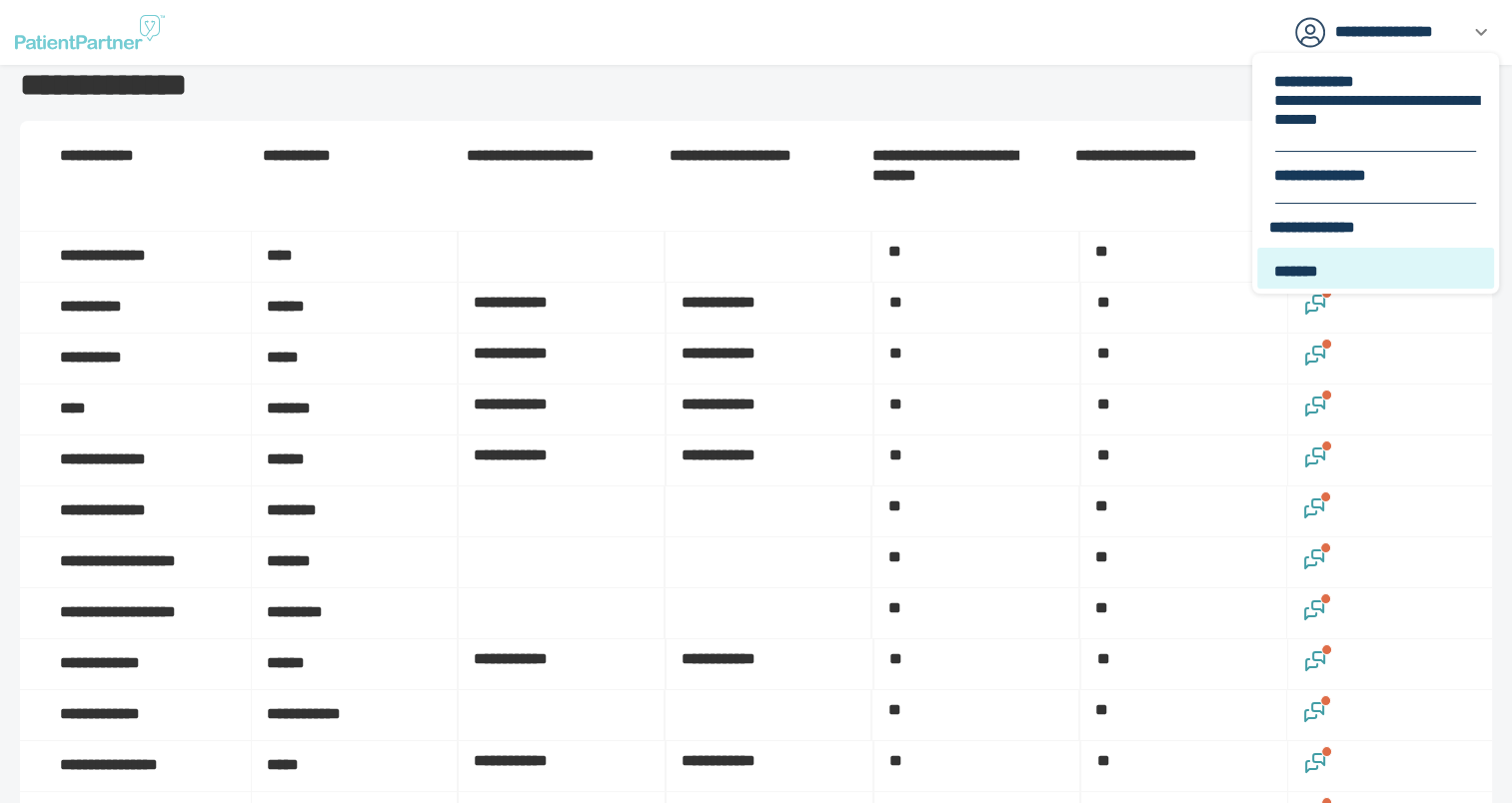 click on "*******" at bounding box center (1375, 268) 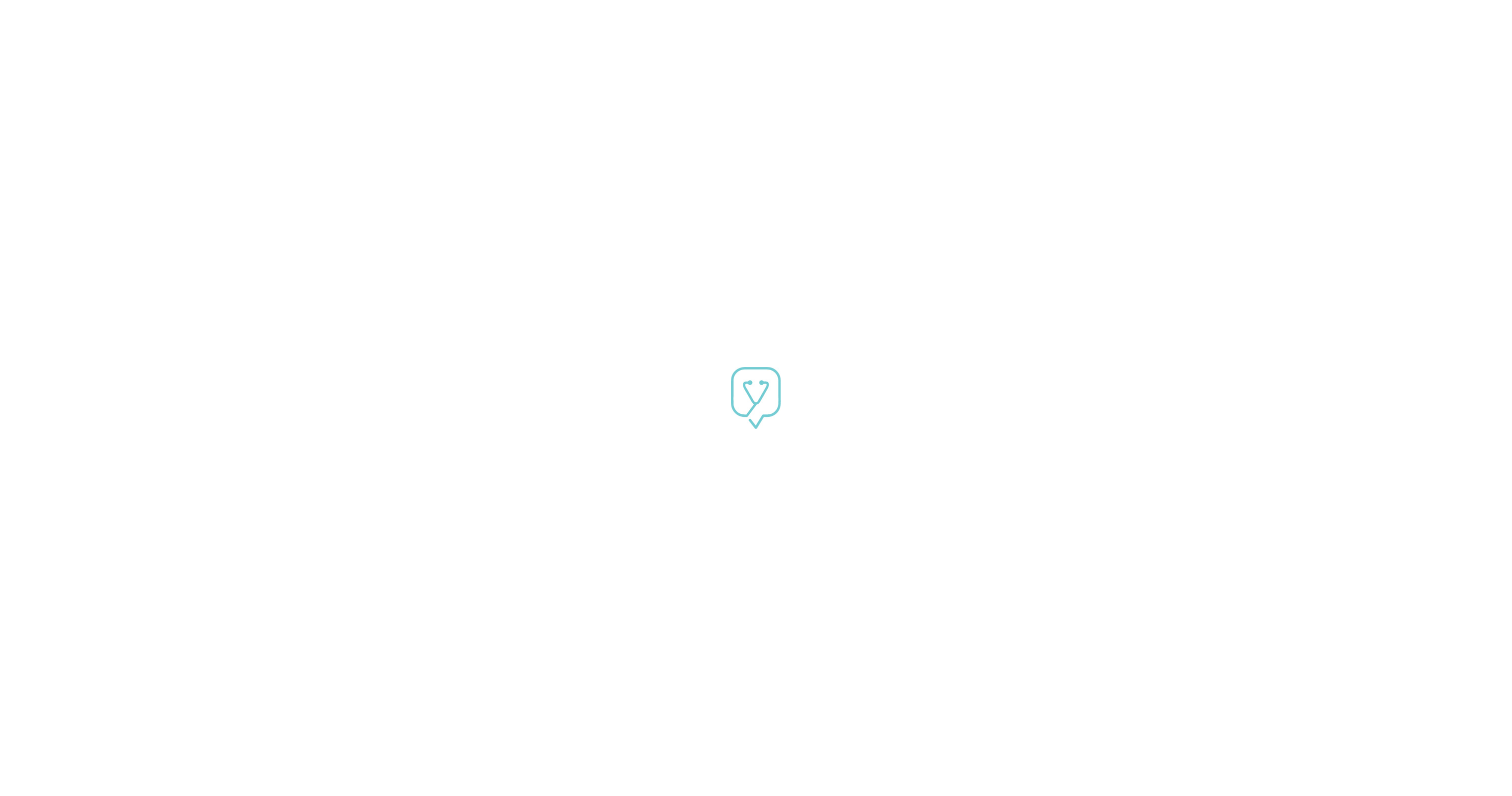 scroll, scrollTop: 0, scrollLeft: 0, axis: both 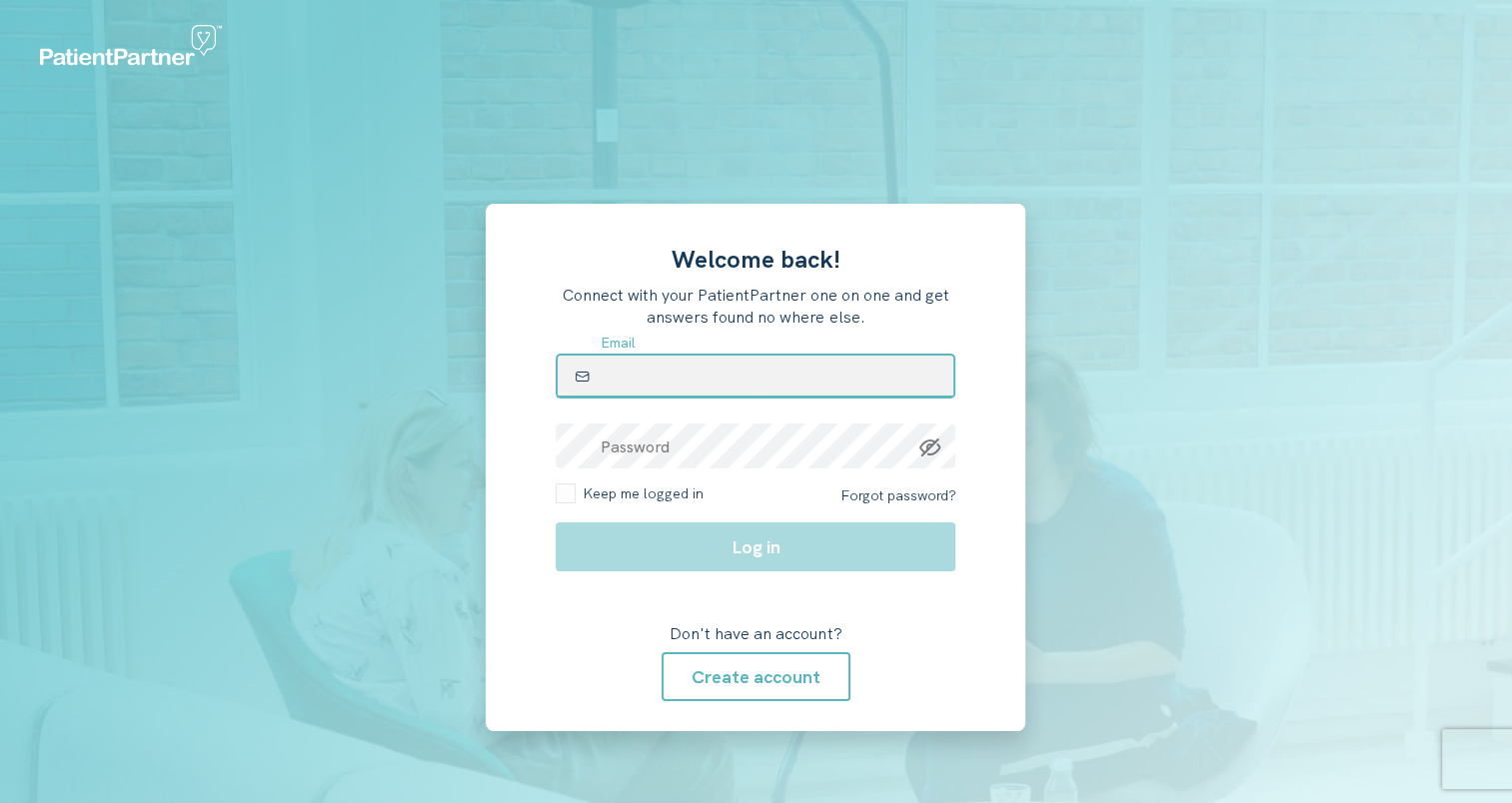 click at bounding box center (756, 376) 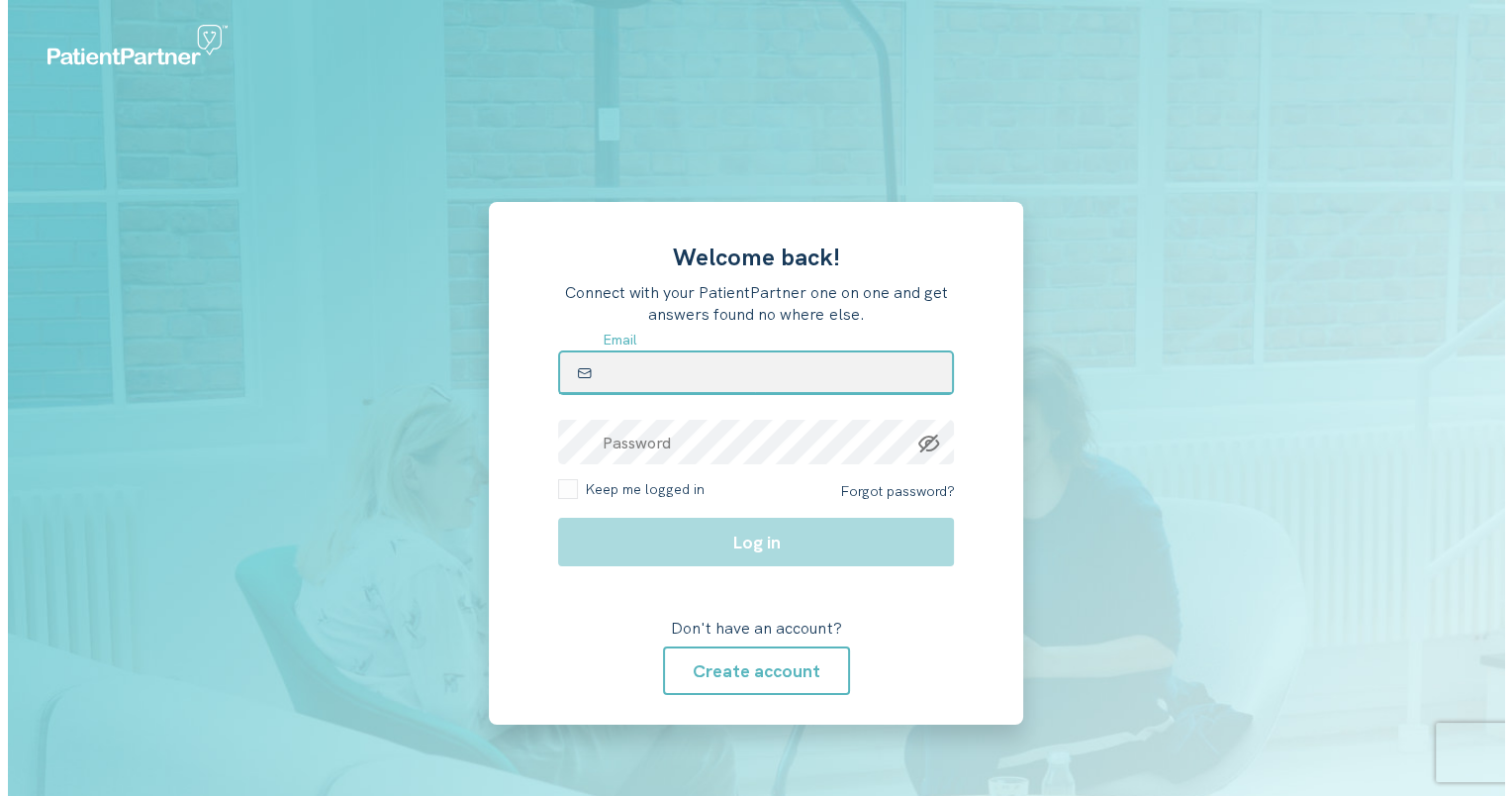 scroll, scrollTop: 0, scrollLeft: 0, axis: both 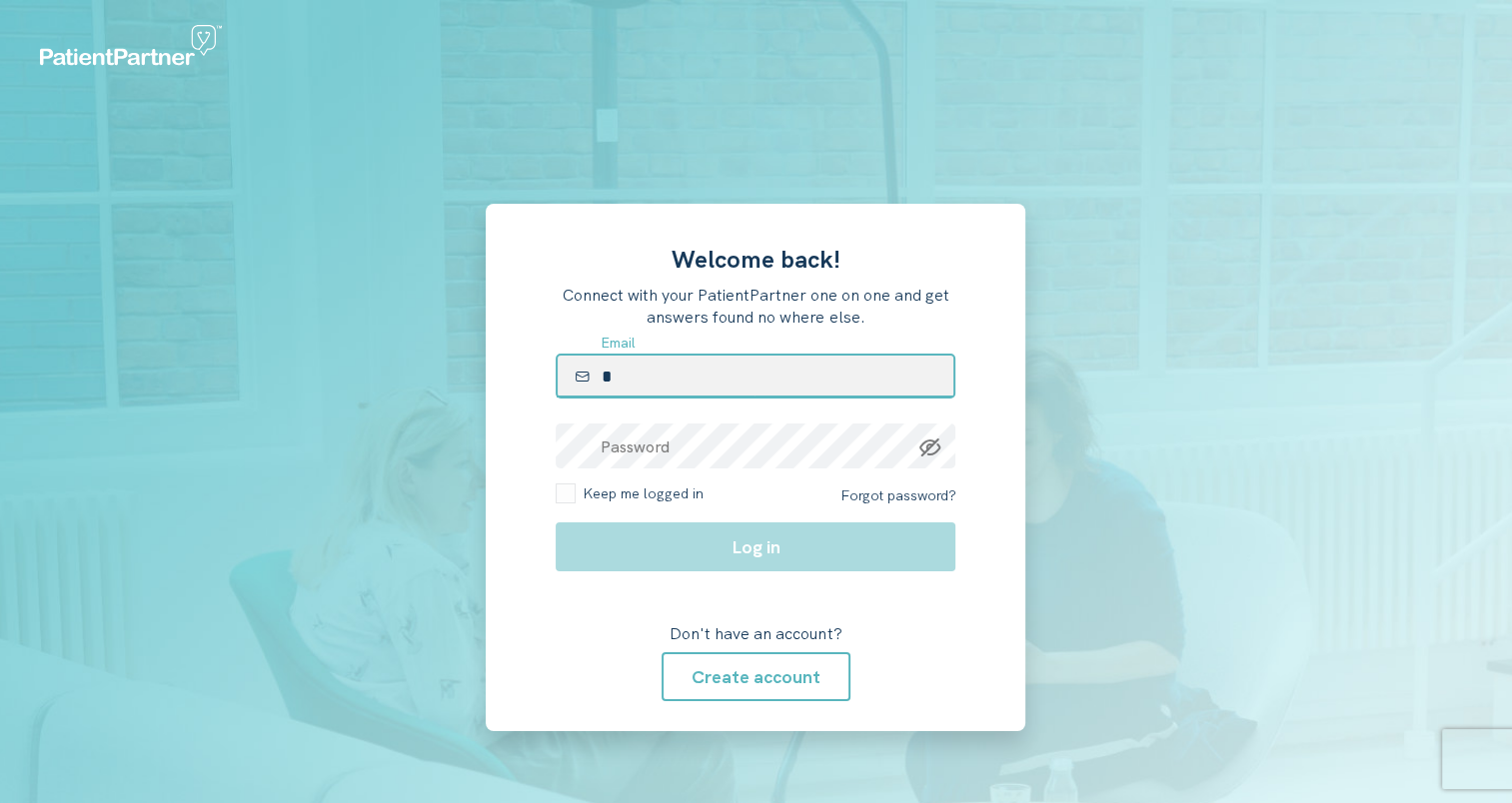 type on "**********" 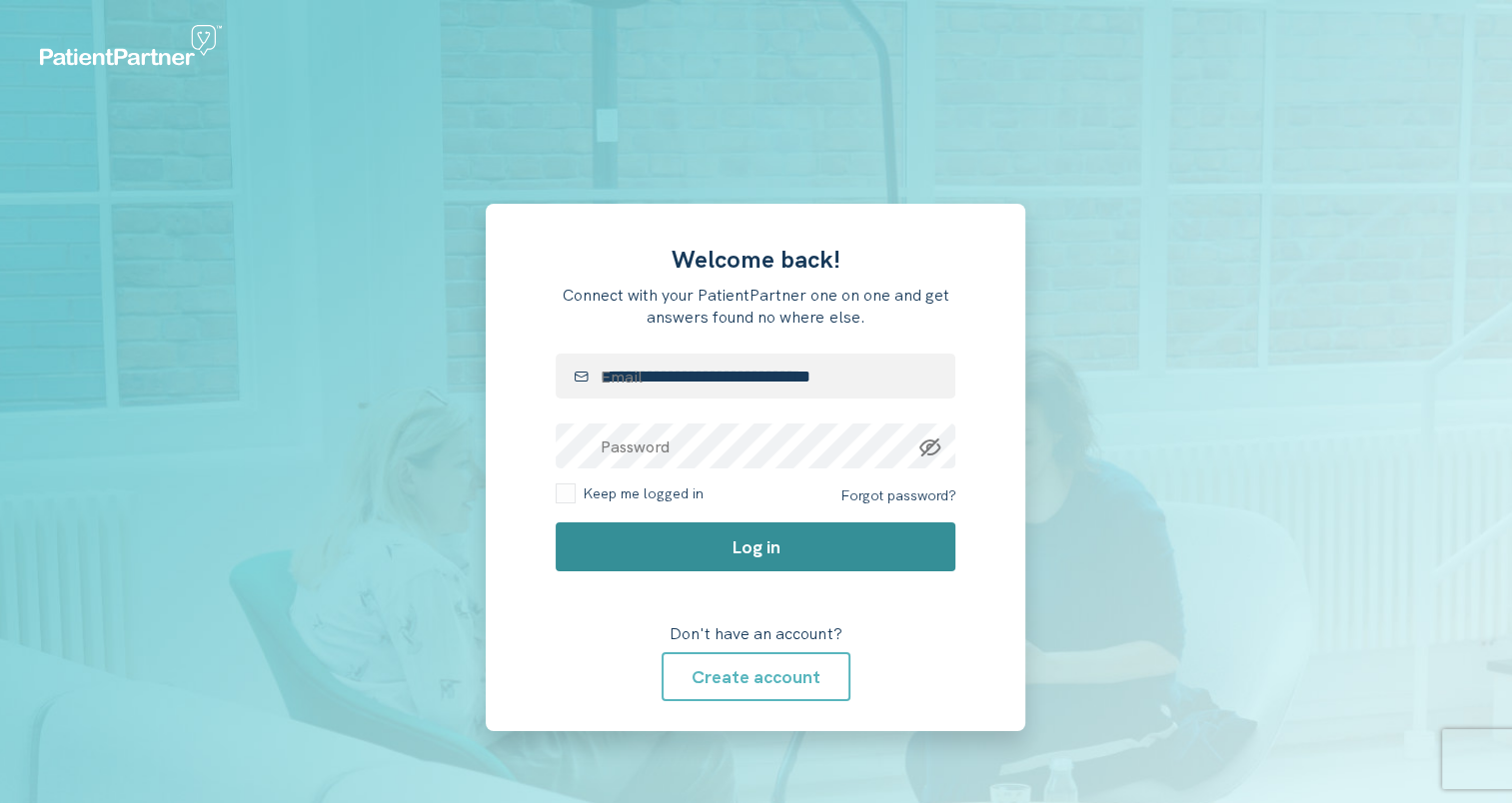 click on "Log in" 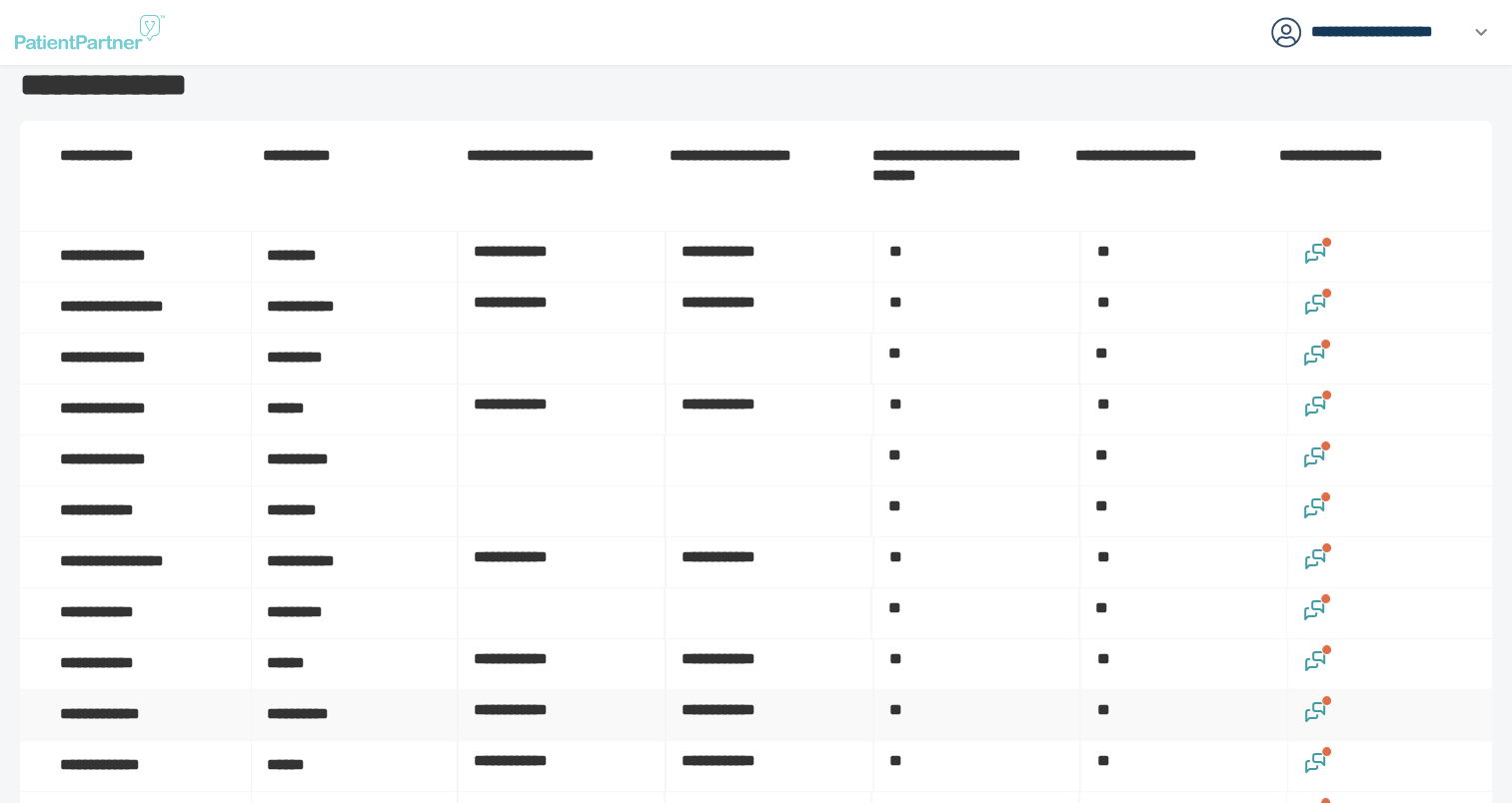 click 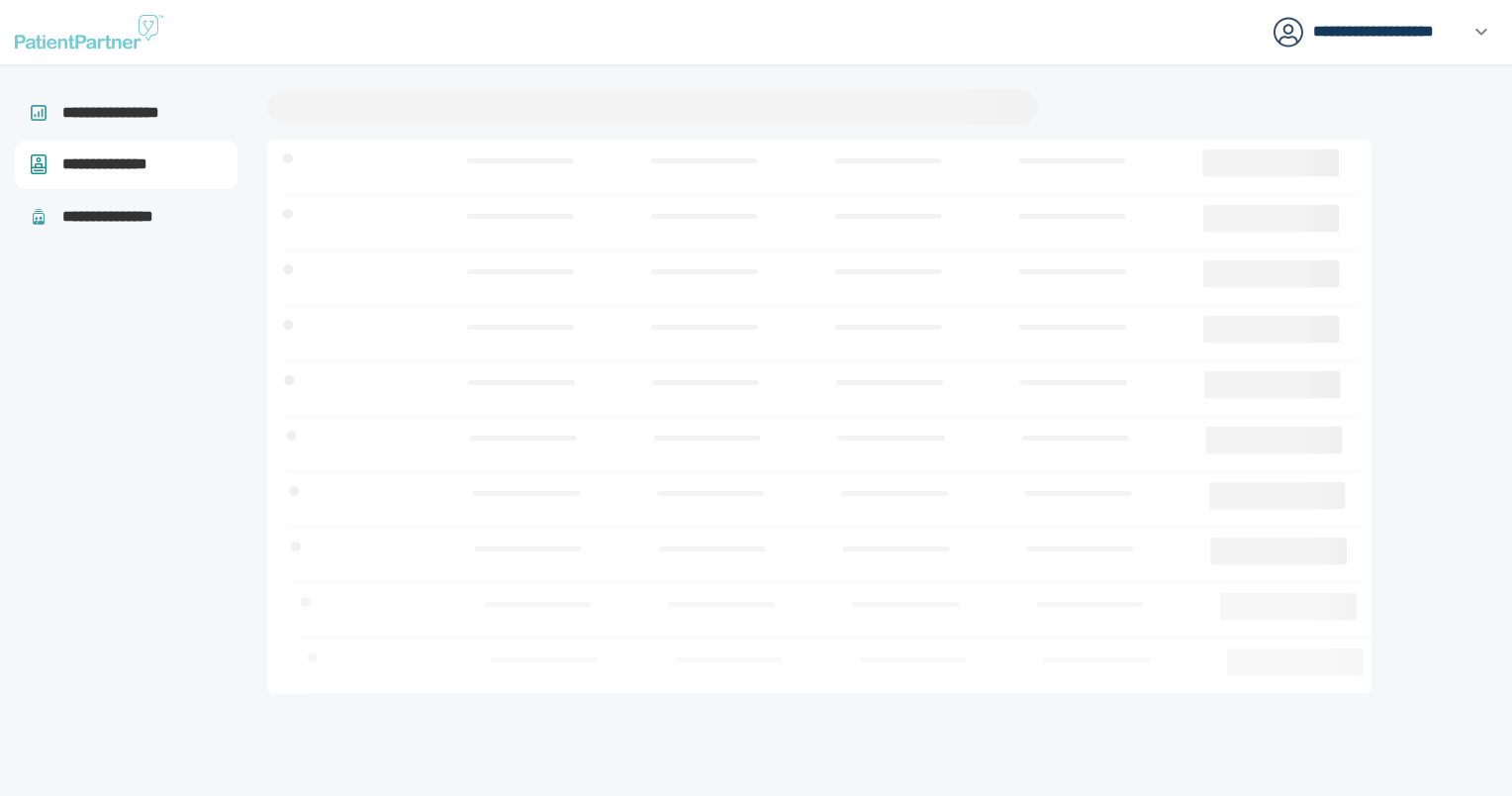 scroll, scrollTop: 0, scrollLeft: 0, axis: both 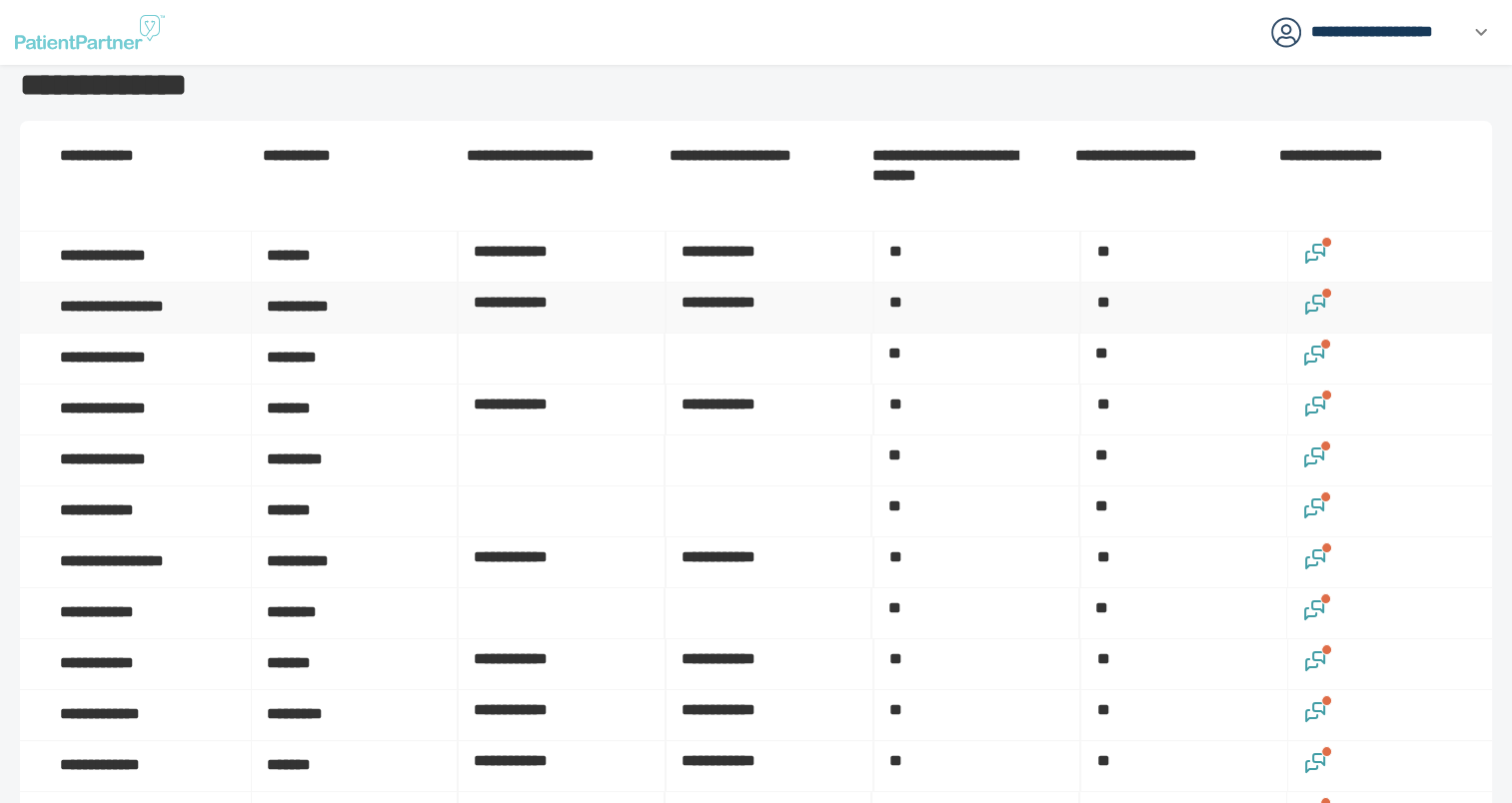 click 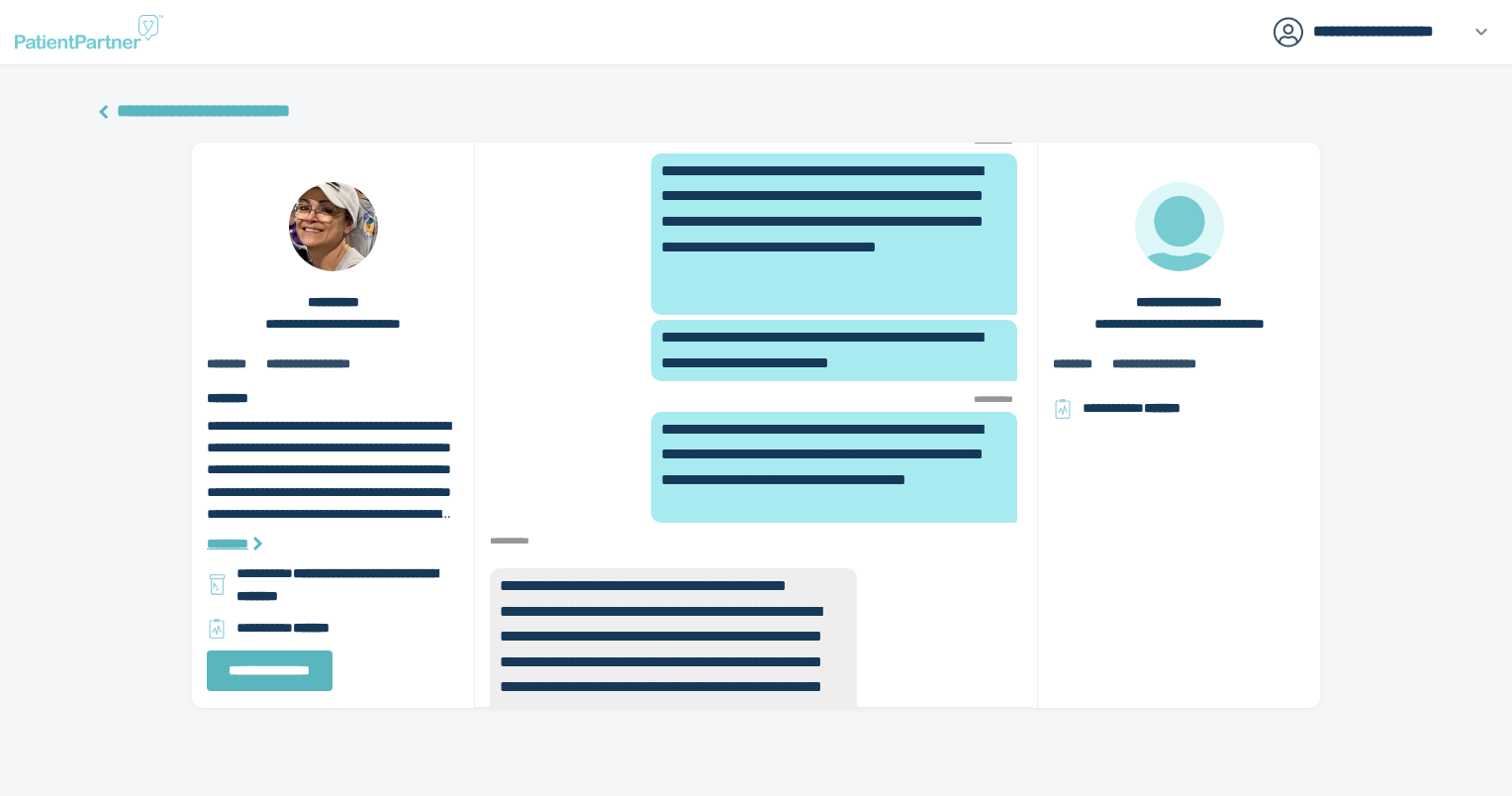 scroll, scrollTop: -2079, scrollLeft: 0, axis: vertical 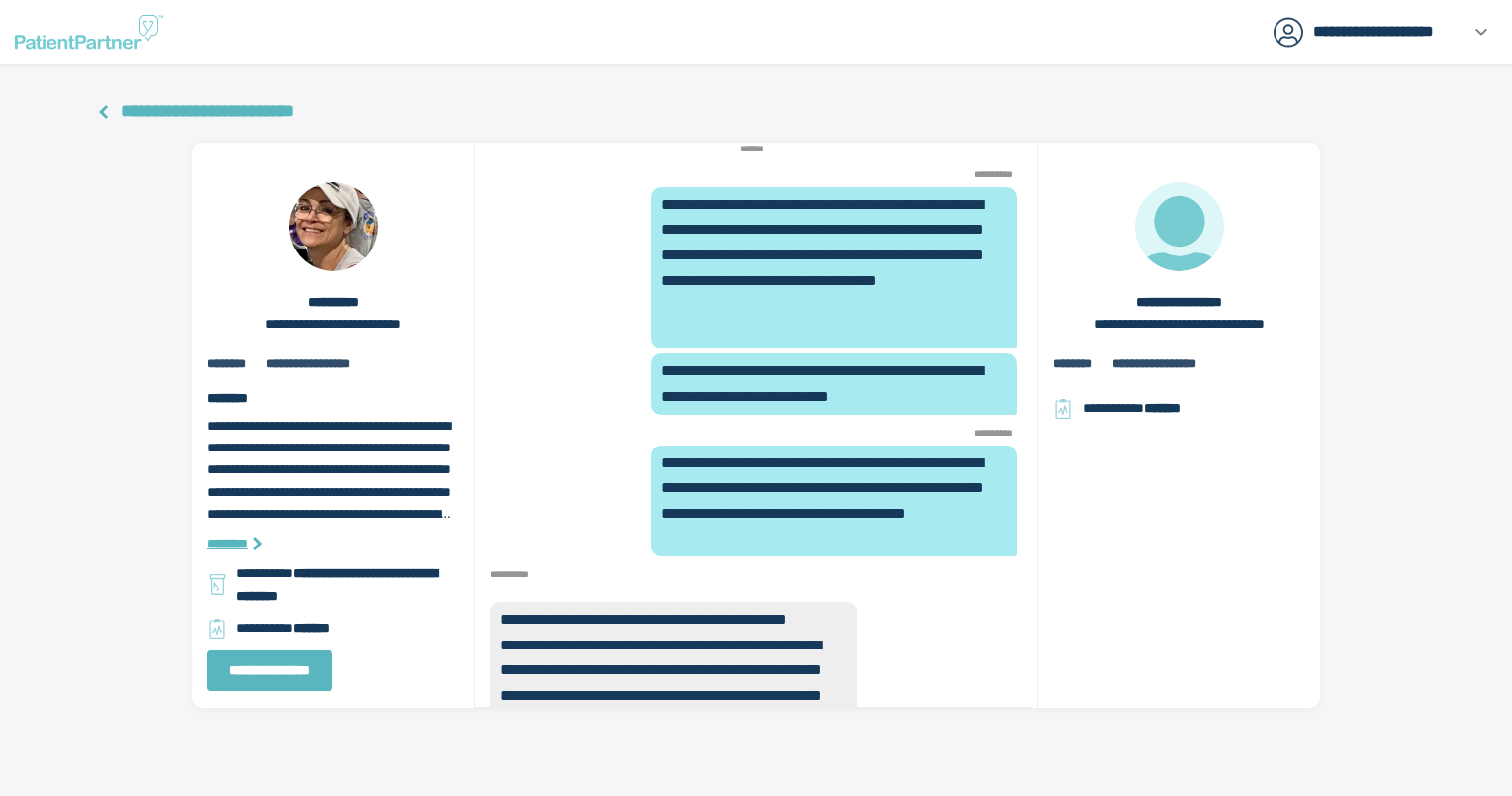click on "**********" at bounding box center (207, 111) 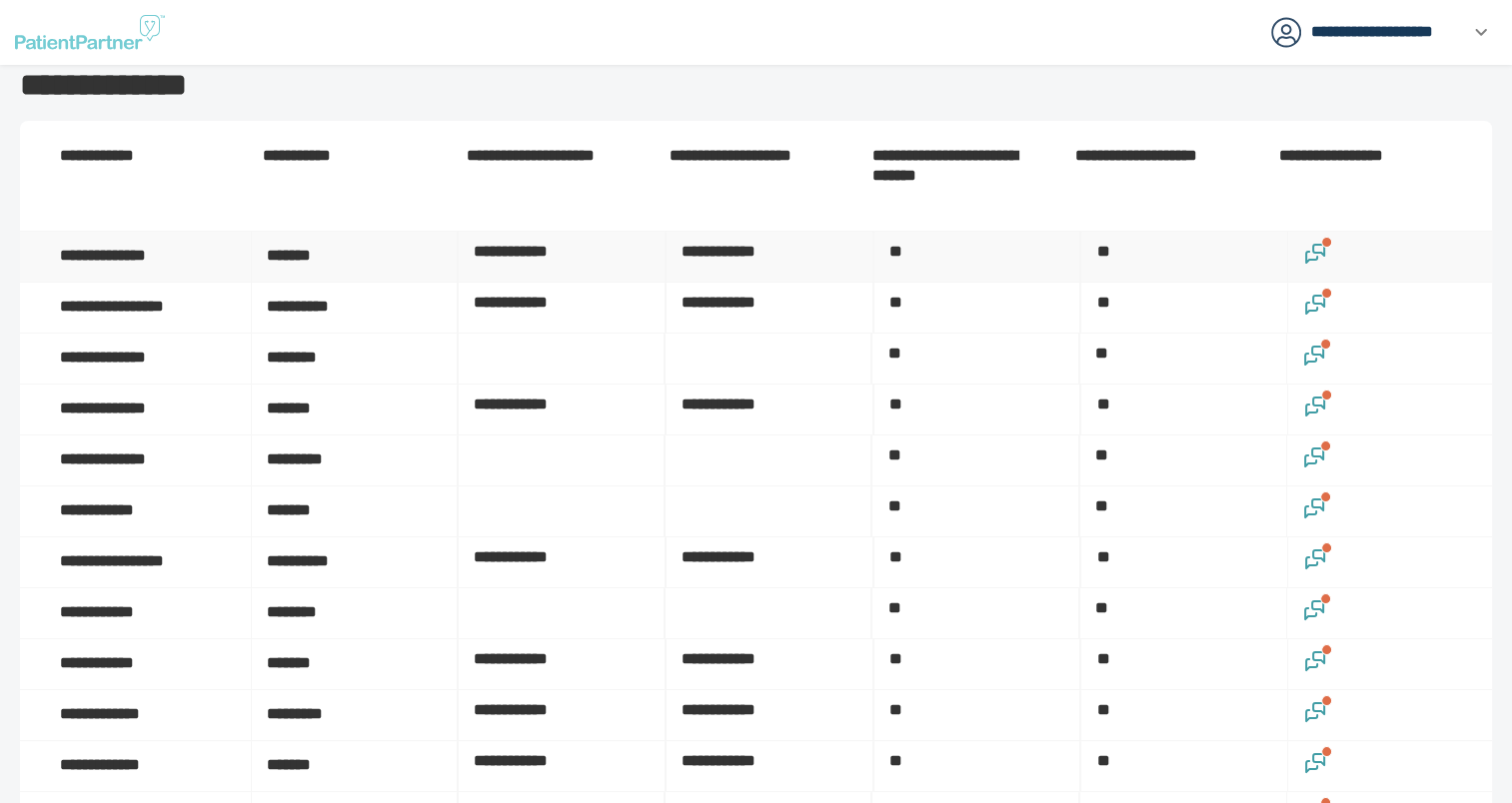 click 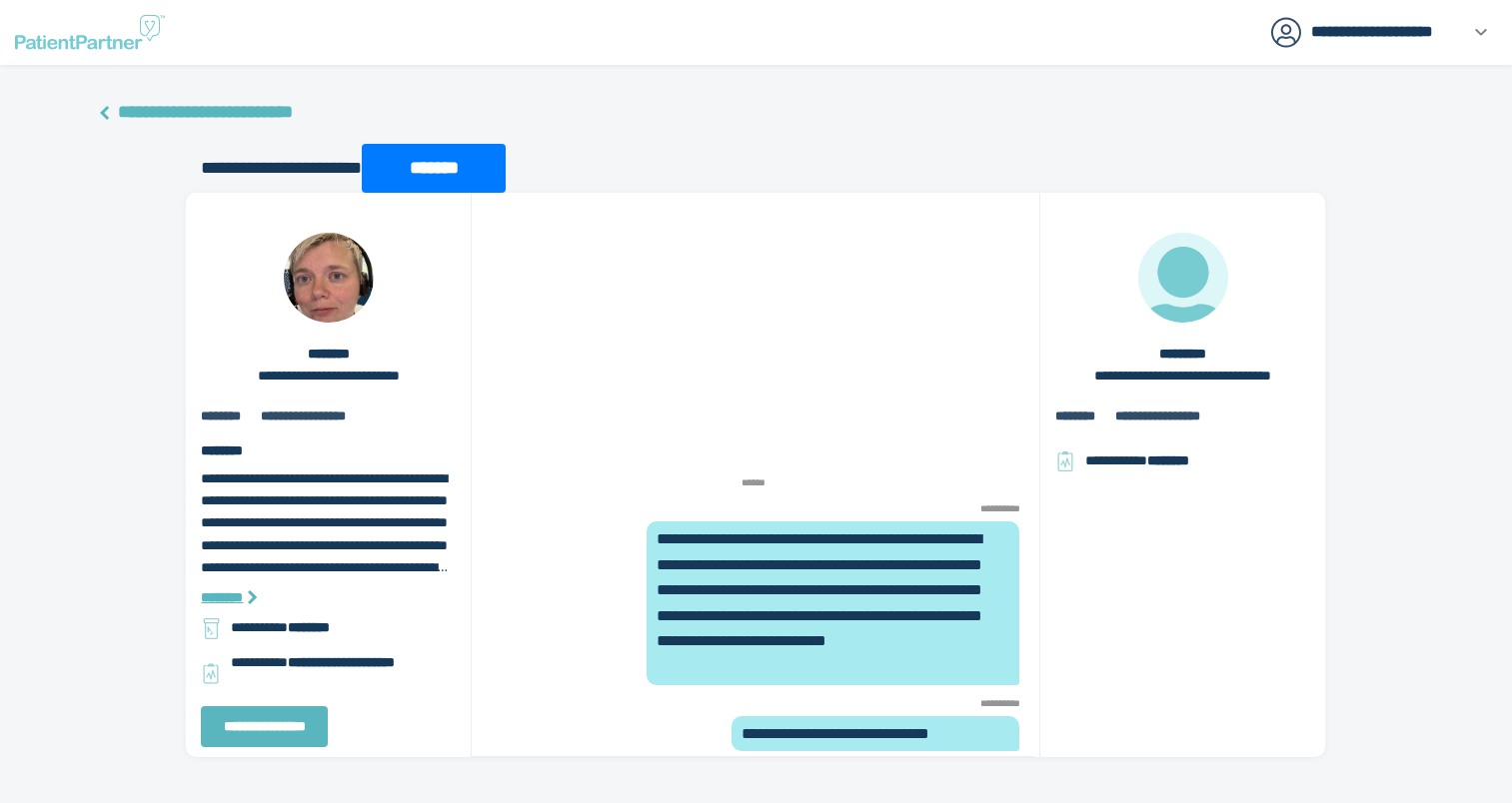 scroll, scrollTop: 0, scrollLeft: 0, axis: both 